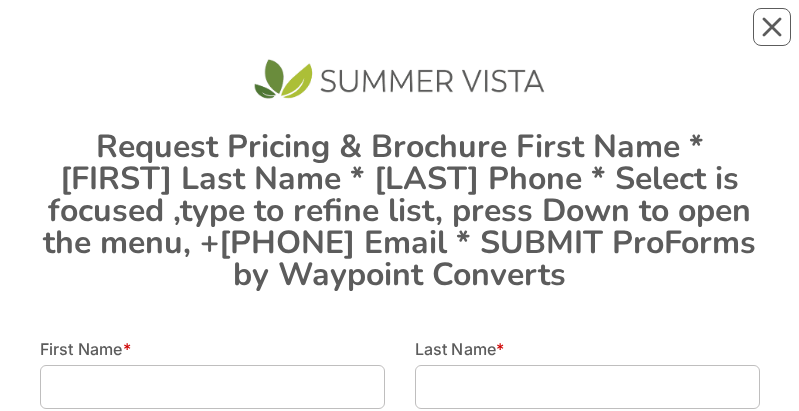 scroll, scrollTop: 0, scrollLeft: 0, axis: both 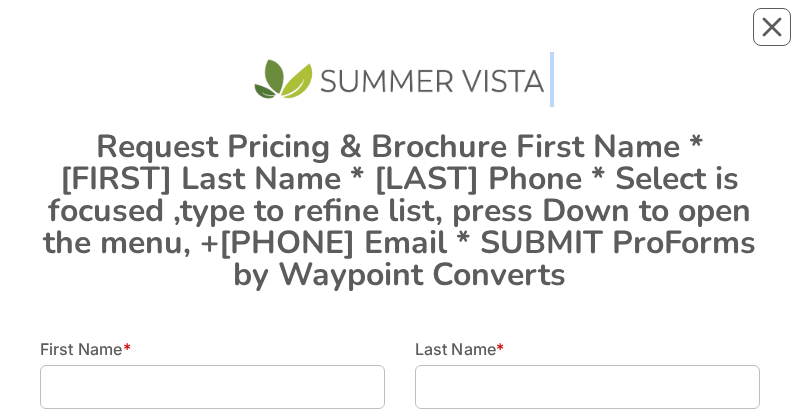 click on "Request Pricing & Brochure
First Name * [FIRST] Last Name * [LAST] Phone * Select is focused ,type to refine list, press Down to open the menu, +[PHONE] Email * SUBMIT
ProForms by Waypoint Converts" at bounding box center (400, 171) 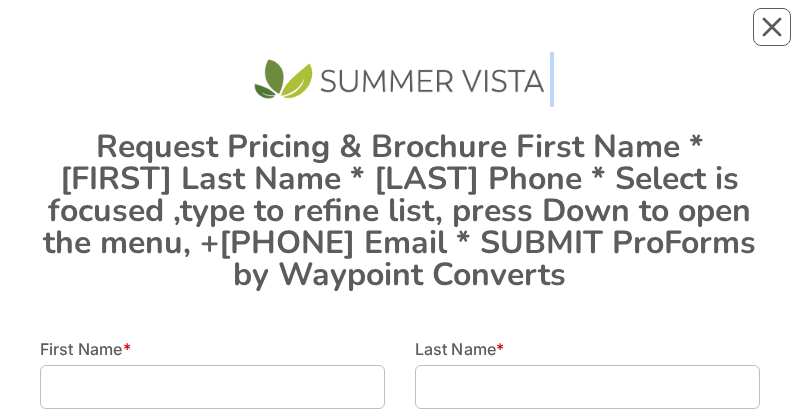 click on "Request Pricing & Brochure
First Name * [FIRST] Last Name * [LAST] Phone * Select is focused ,type to refine list, press Down to open the menu, +[PHONE] Email * SUBMIT
ProForms by Waypoint Converts" at bounding box center [400, 171] 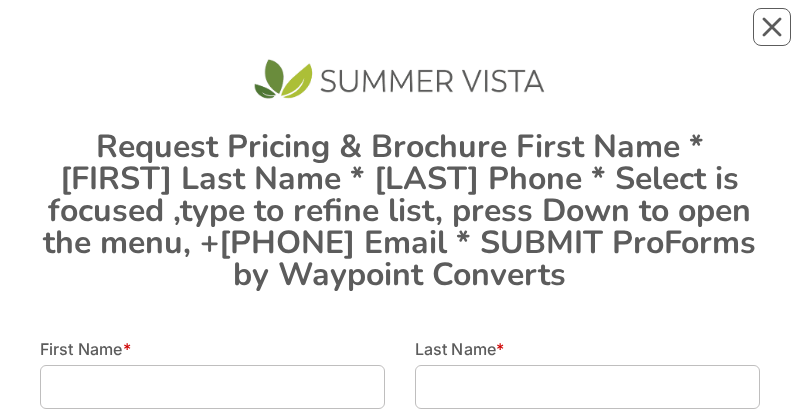 click on "Request Pricing & Brochure
First Name * [FIRST] Last Name * [LAST] Phone * Select is focused ,type to refine list, press Down to open the menu, +[PHONE] Email * SUBMIT
ProForms by Waypoint Converts" at bounding box center (400, 171) 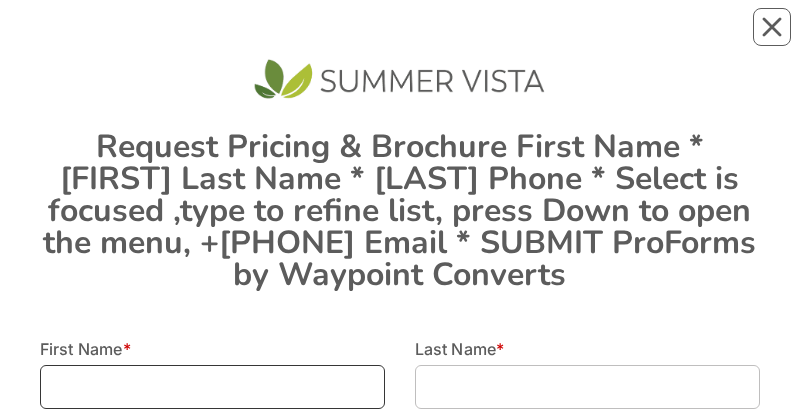 click at bounding box center [212, 387] 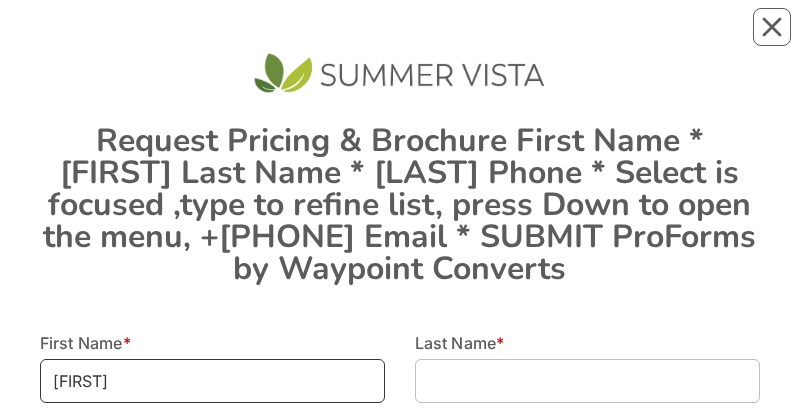 type on "[FIRST]" 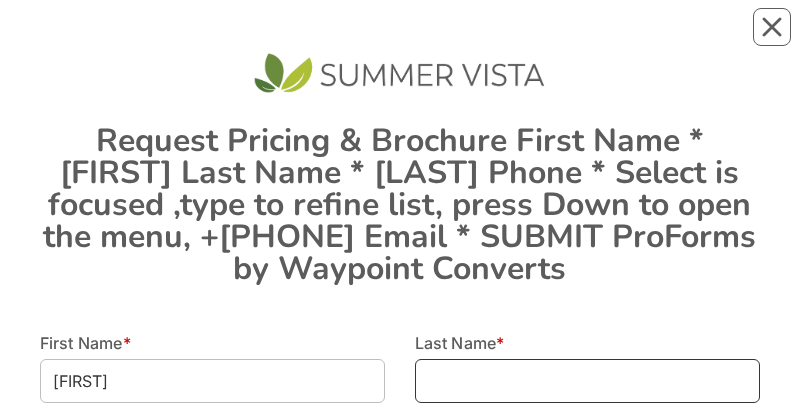 click at bounding box center (212, 381) 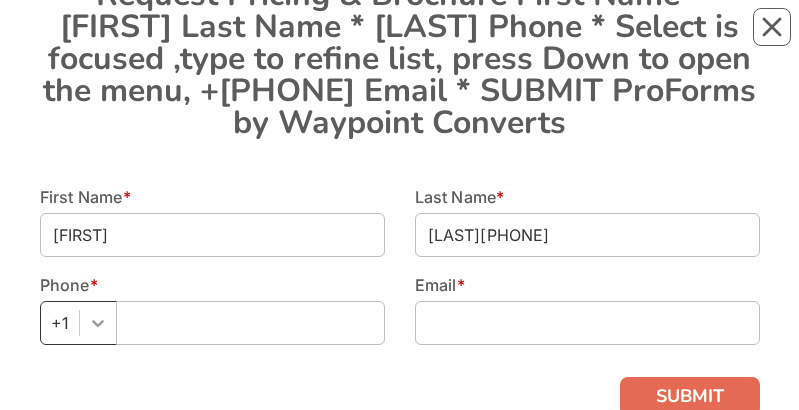 click on "+1" at bounding box center [78, 323] 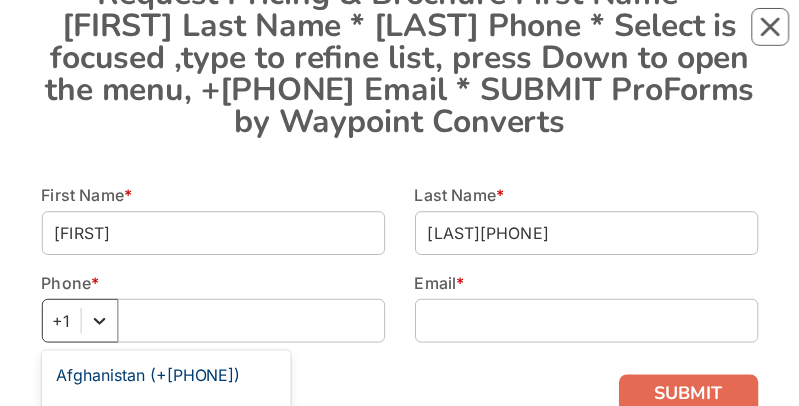 scroll, scrollTop: 154, scrollLeft: 0, axis: vertical 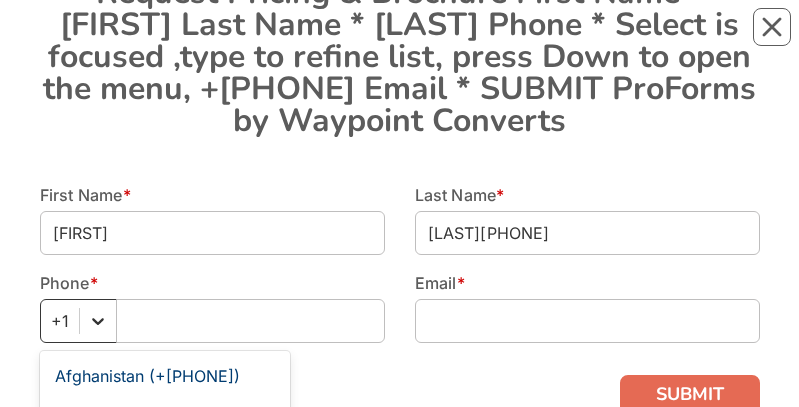 click on "Albania (+[PHONE])" at bounding box center [165, 456] 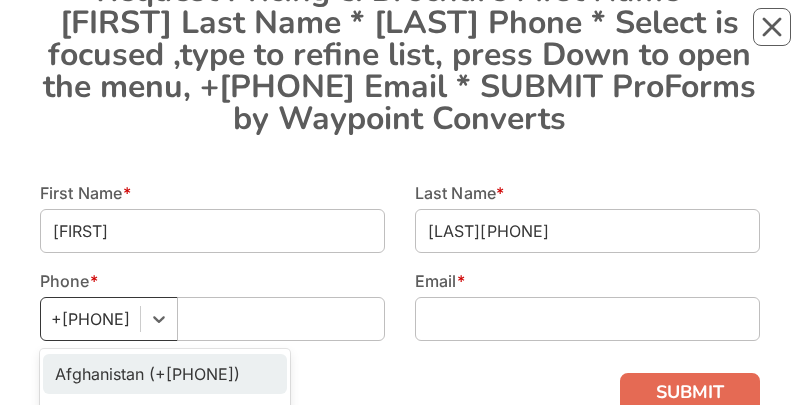 click on "+[PHONE]" at bounding box center (90, 319) 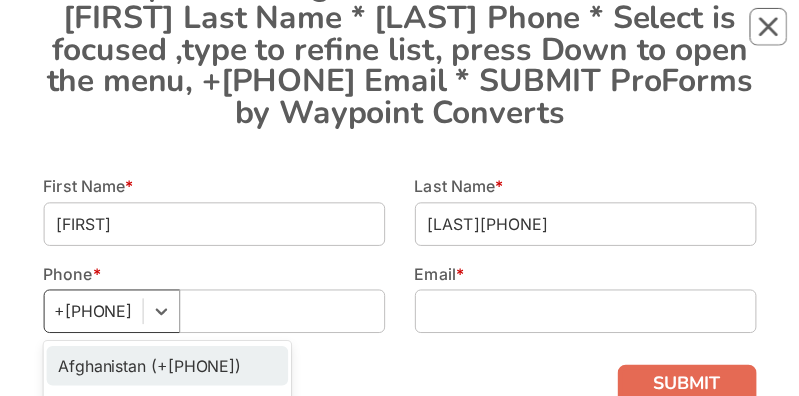 scroll, scrollTop: 165, scrollLeft: 0, axis: vertical 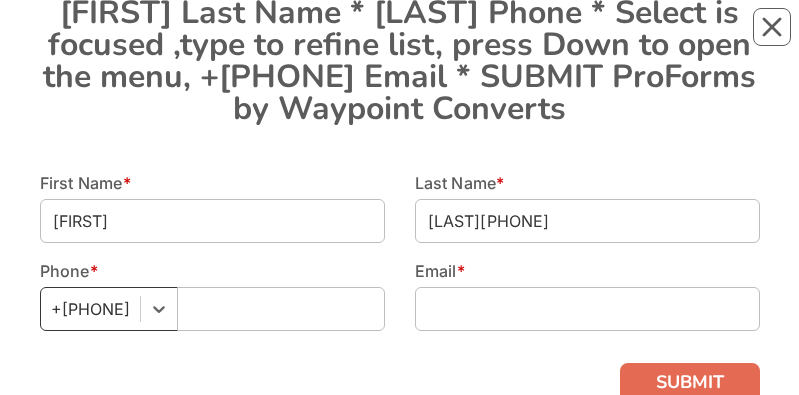 click on "+[PHONE]" at bounding box center (90, 309) 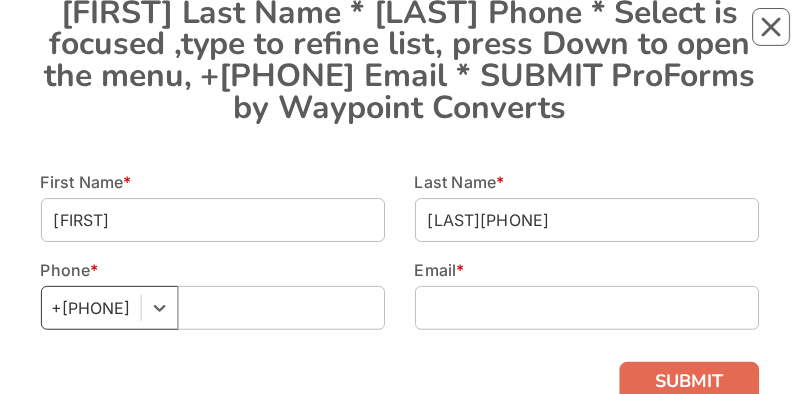 scroll, scrollTop: 166, scrollLeft: 0, axis: vertical 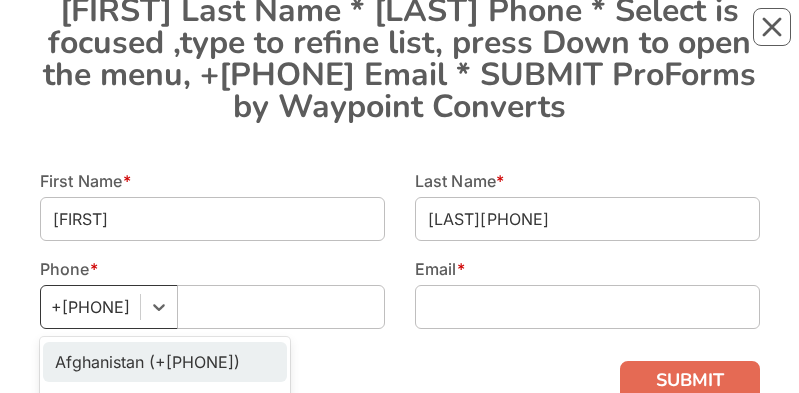 click on "+[PHONE]" at bounding box center (90, 307) 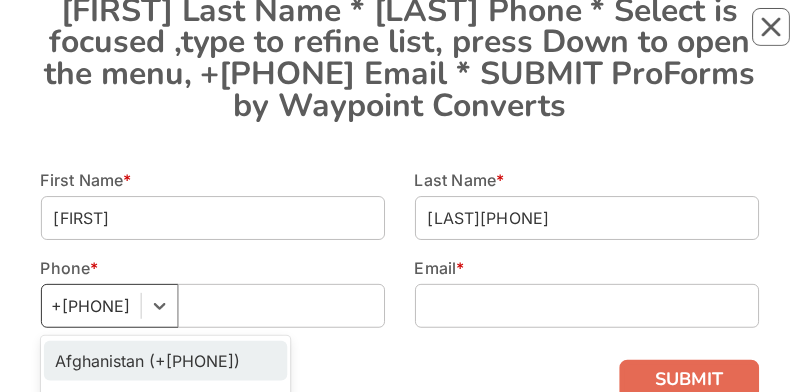 scroll, scrollTop: 169, scrollLeft: 0, axis: vertical 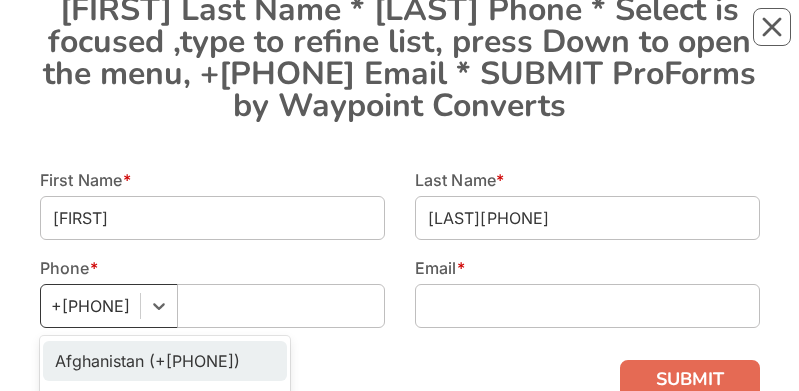 click at bounding box center (53, 306) 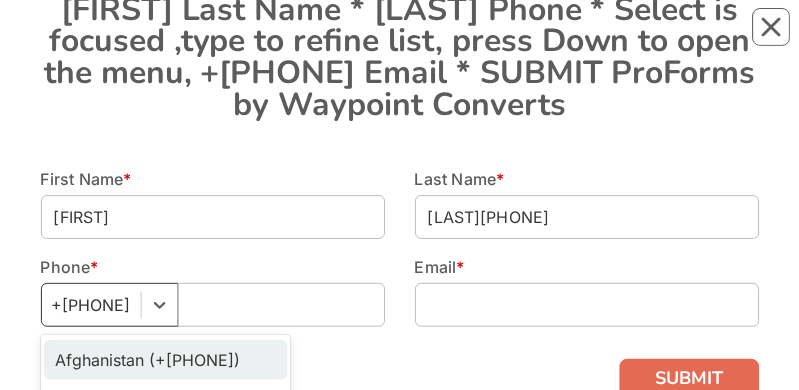 scroll, scrollTop: 171, scrollLeft: 0, axis: vertical 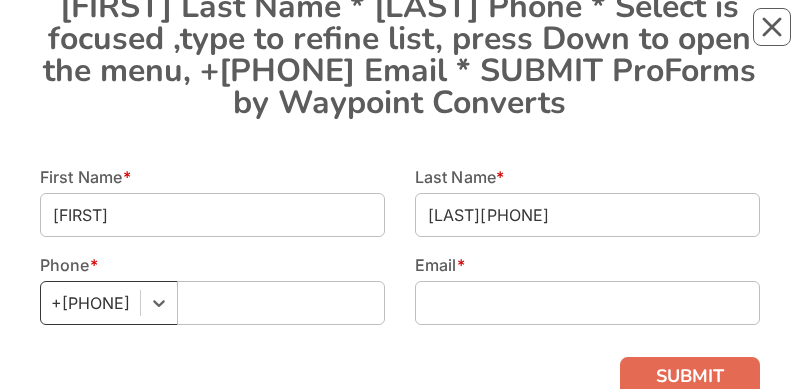 click on "+[PHONE]" at bounding box center [90, 303] 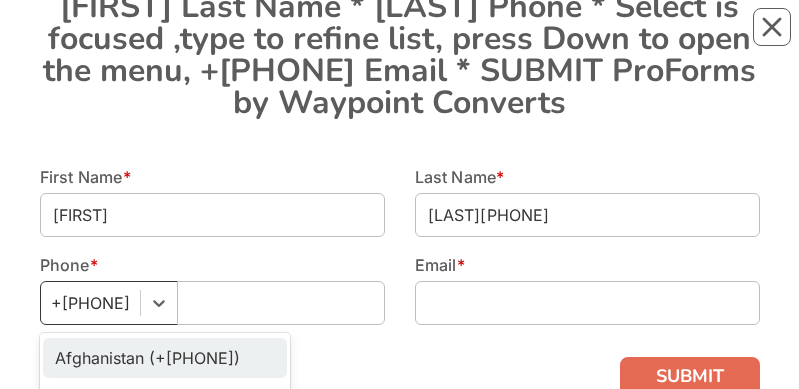click on "+[PHONE]" at bounding box center [90, 303] 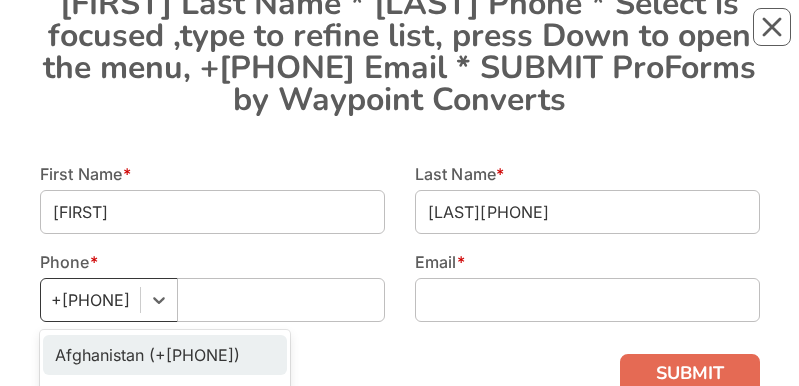 click on "+[PHONE]" at bounding box center (90, 300) 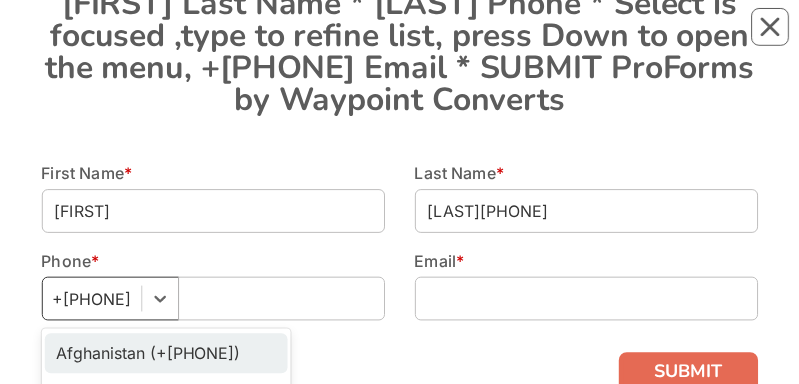 scroll, scrollTop: 177, scrollLeft: 0, axis: vertical 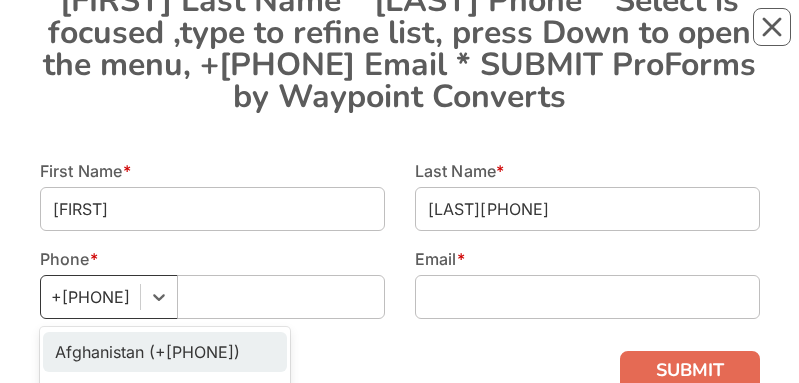click on "+[PHONE]" at bounding box center [90, 297] 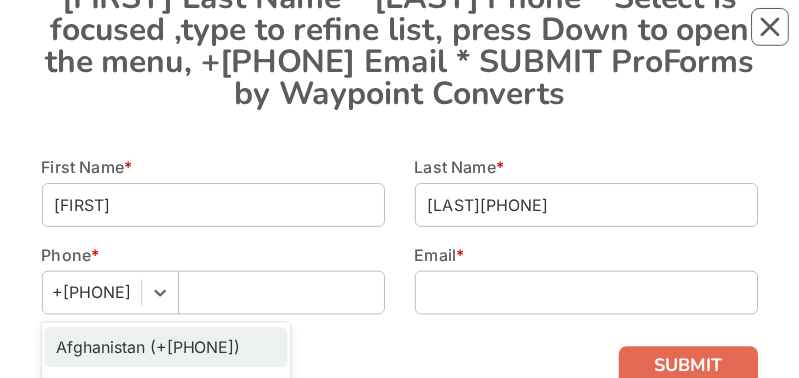 scroll, scrollTop: 181, scrollLeft: 0, axis: vertical 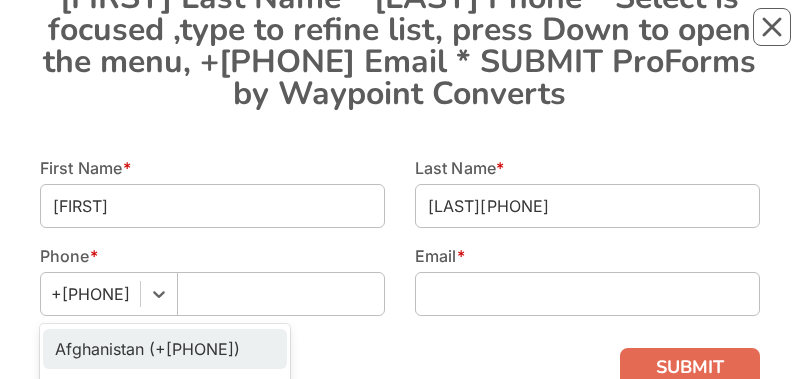 click on "First Name * [FIRST]" at bounding box center (212, 200) 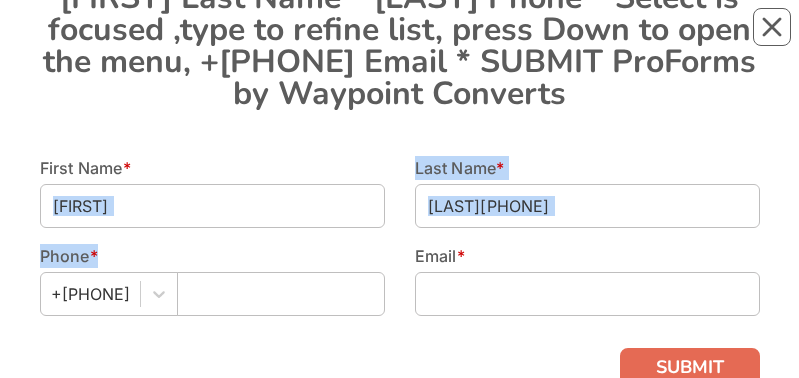 drag, startPoint x: 247, startPoint y: 113, endPoint x: 188, endPoint y: 142, distance: 65.74192 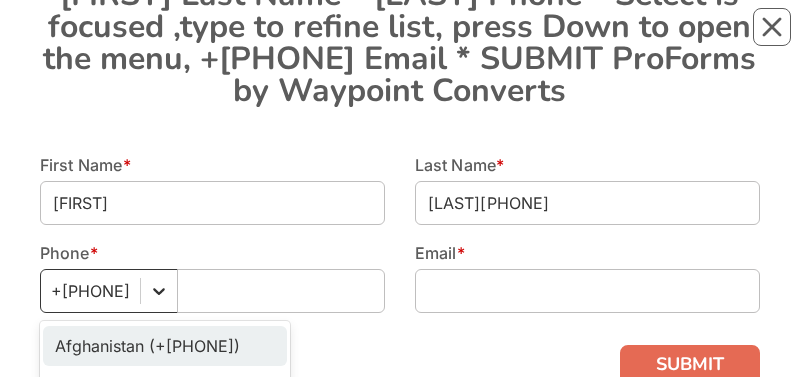 click at bounding box center [159, 291] 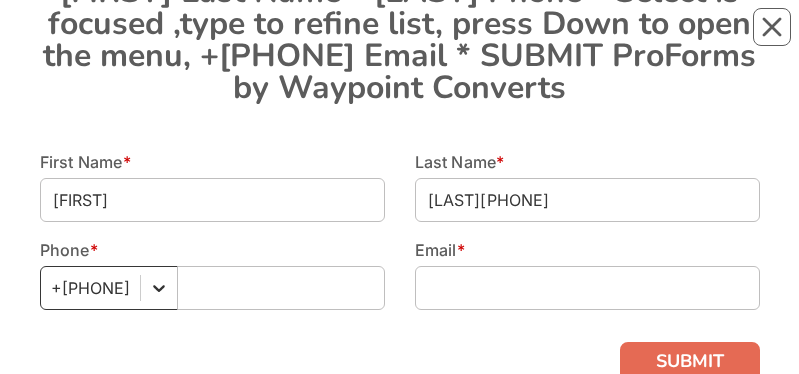 click at bounding box center (159, 288) 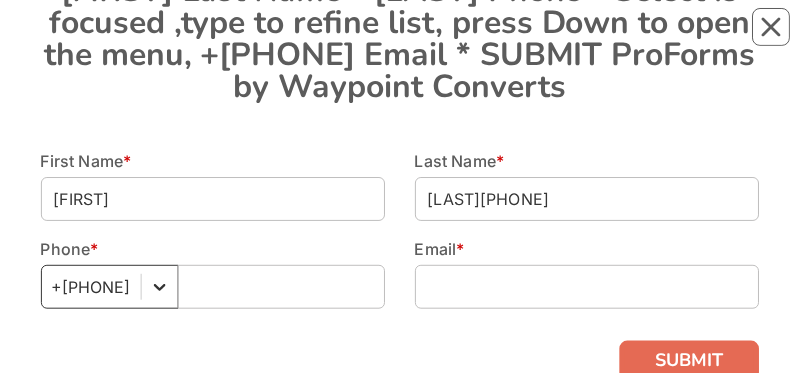 scroll, scrollTop: 187, scrollLeft: 0, axis: vertical 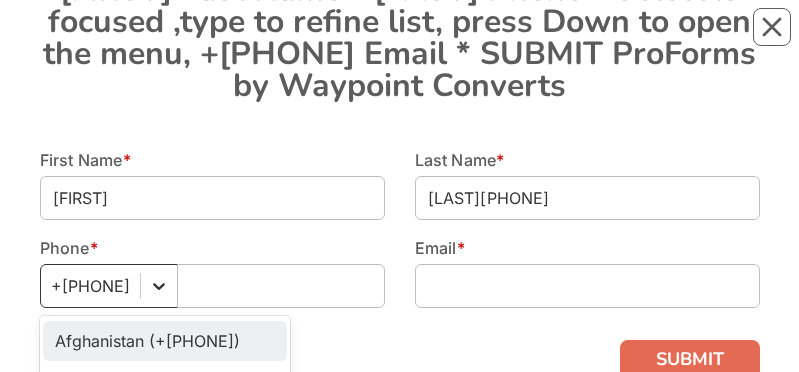 click at bounding box center [159, 286] 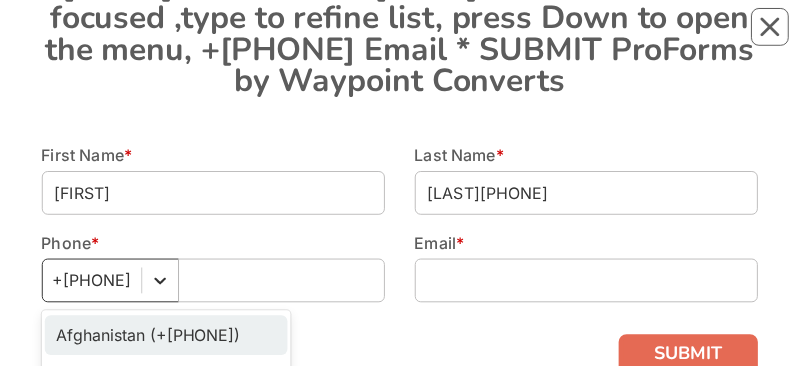 scroll, scrollTop: 195, scrollLeft: 0, axis: vertical 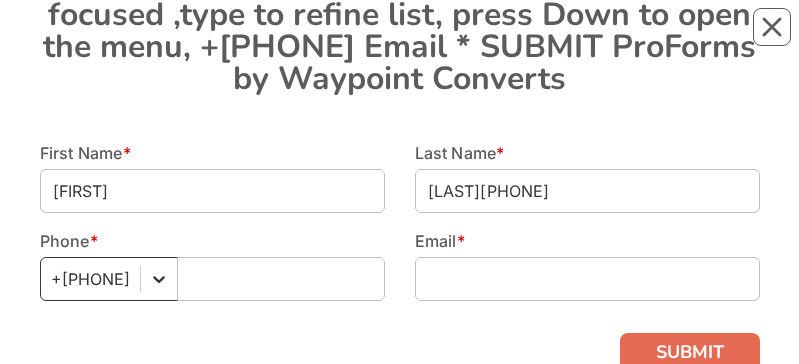 click at bounding box center (159, 279) 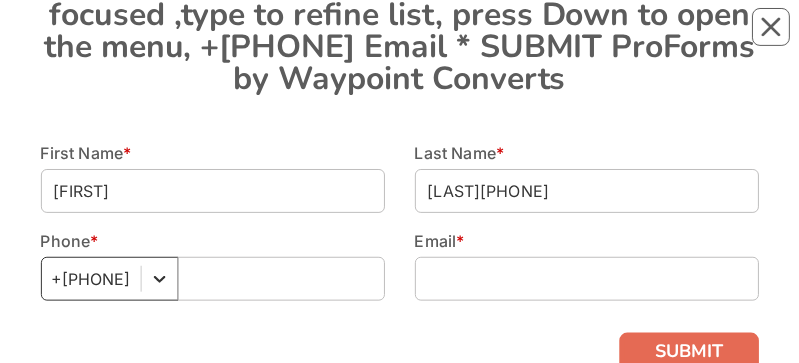 scroll, scrollTop: 198, scrollLeft: 0, axis: vertical 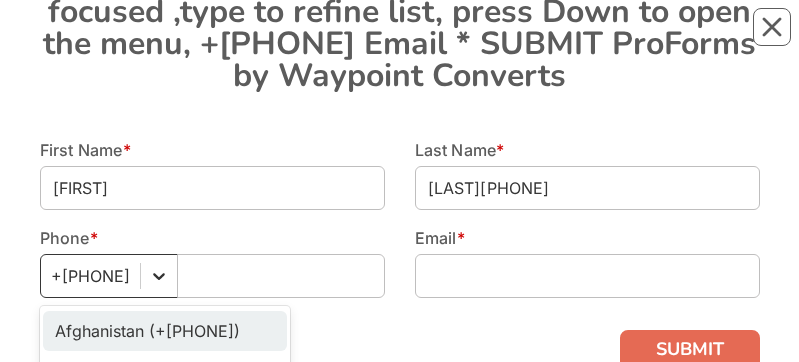 click at bounding box center (159, 276) 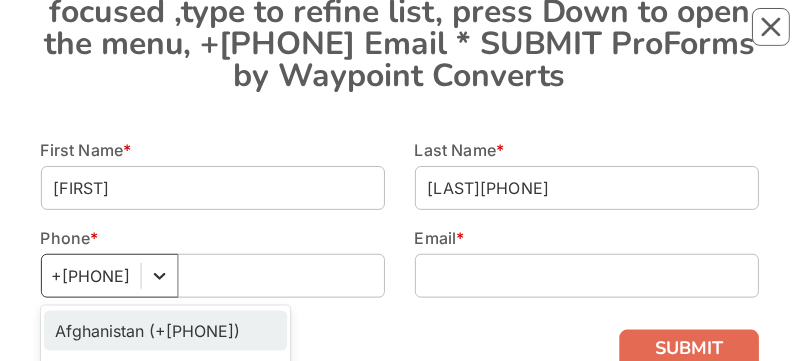 scroll, scrollTop: 200, scrollLeft: 0, axis: vertical 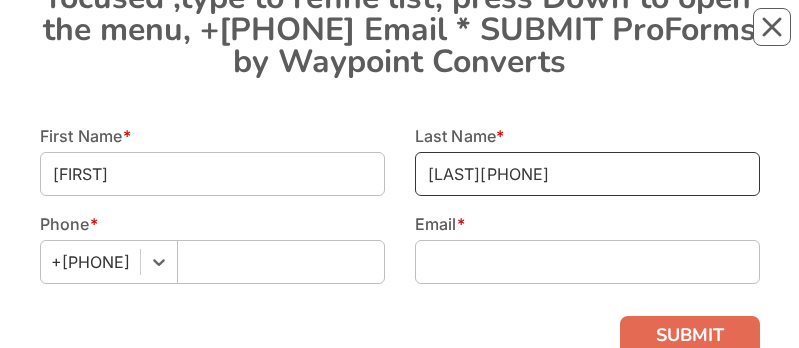 click on "[LAST][PHONE]" at bounding box center (212, 174) 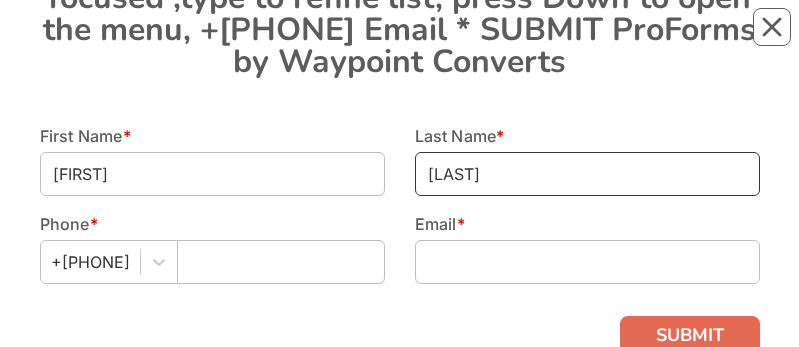 click on "[LAST]" at bounding box center [212, 174] 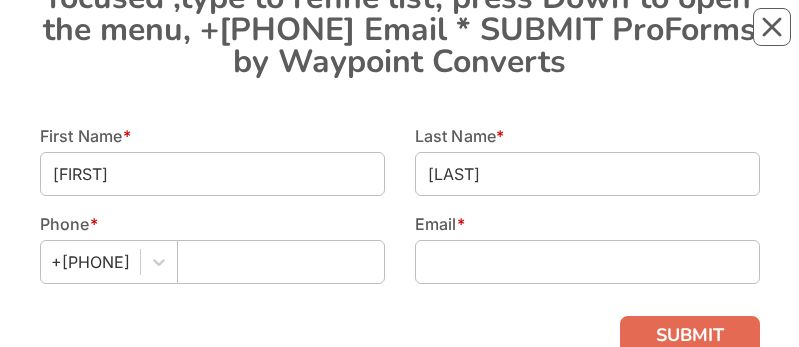 click on "Phone *" at bounding box center (212, 224) 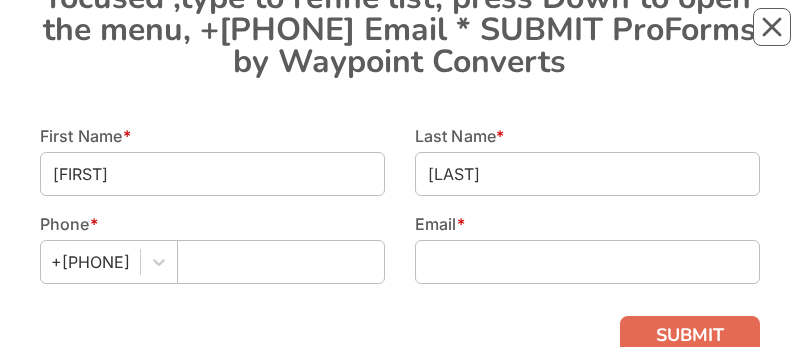 click on "Phone" at bounding box center [65, 224] 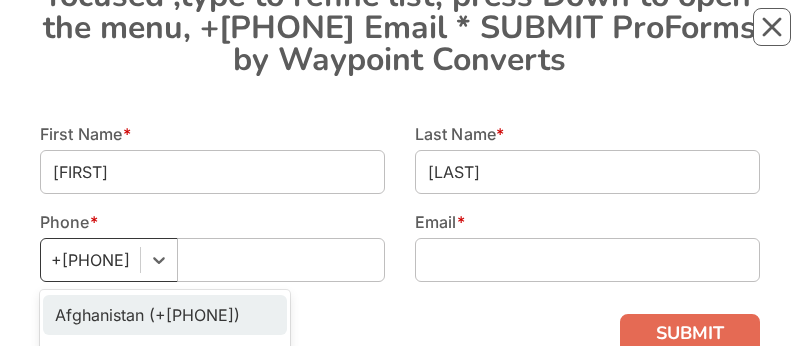 click at bounding box center (90, 260) 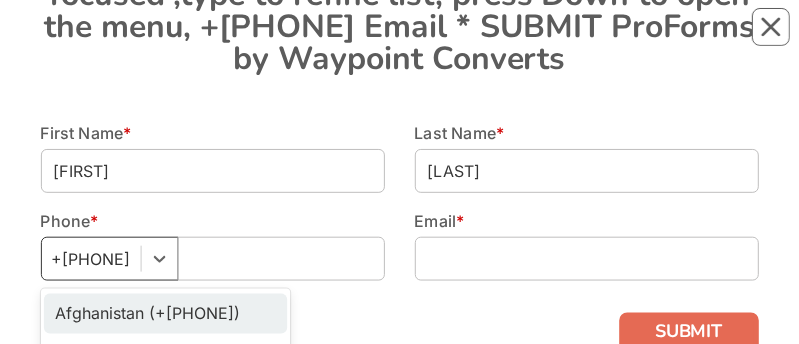 scroll, scrollTop: 216, scrollLeft: 0, axis: vertical 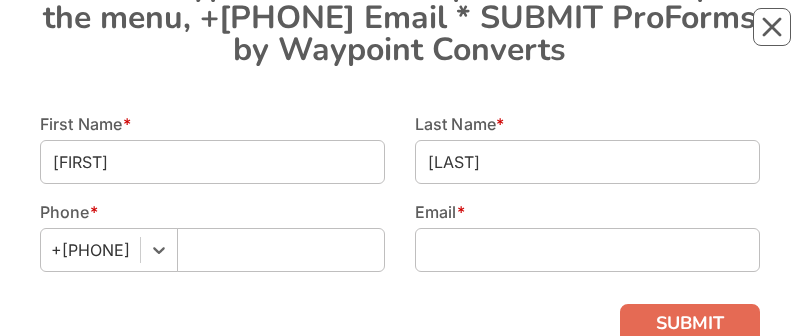 drag, startPoint x: 120, startPoint y: 126, endPoint x: 105, endPoint y: 236, distance: 111.01801 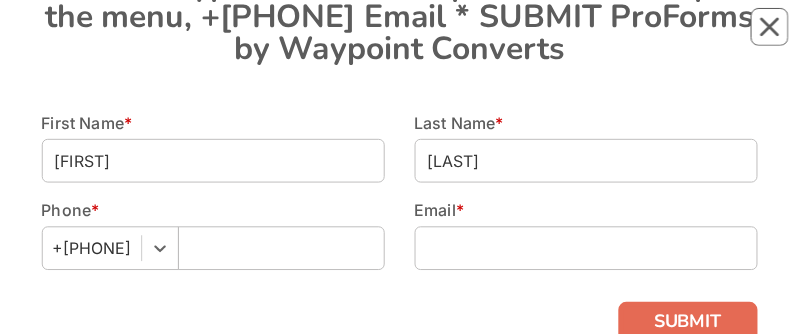 scroll, scrollTop: 225, scrollLeft: 0, axis: vertical 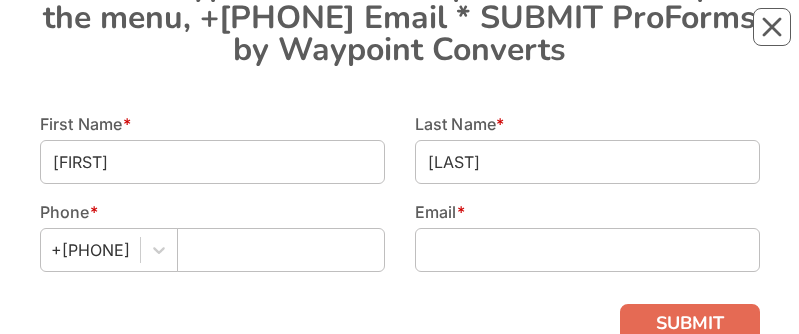 click on "ProForms by Waypoint Converts" at bounding box center (400, 379) 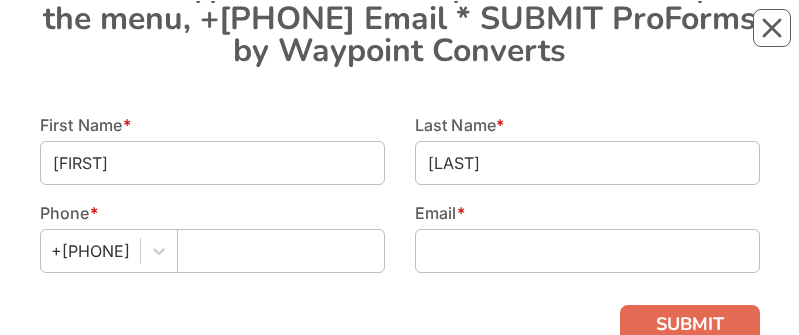 scroll, scrollTop: 225, scrollLeft: 0, axis: vertical 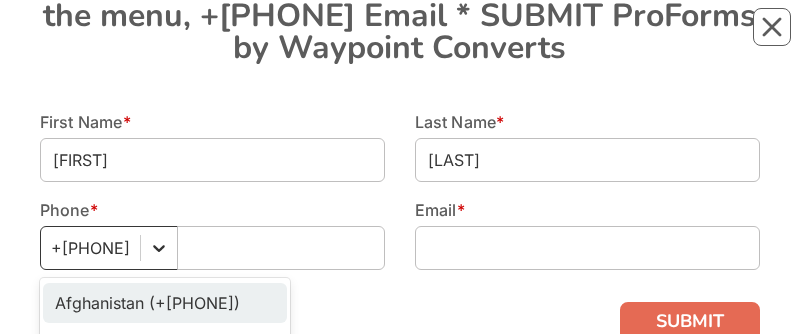 click at bounding box center [159, 248] 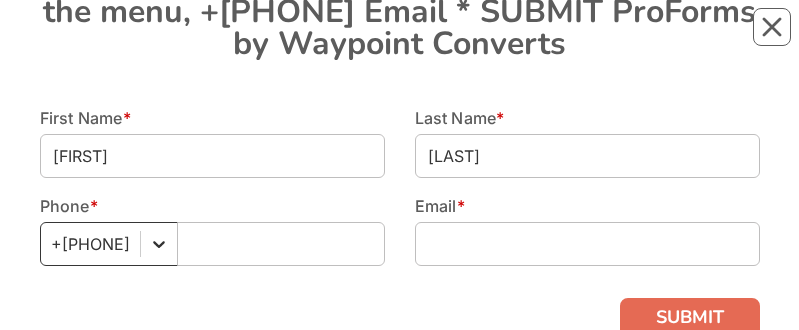 click at bounding box center (159, 244) 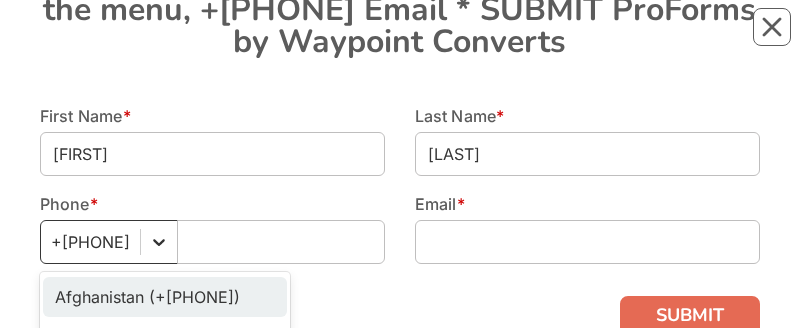 click at bounding box center (159, 242) 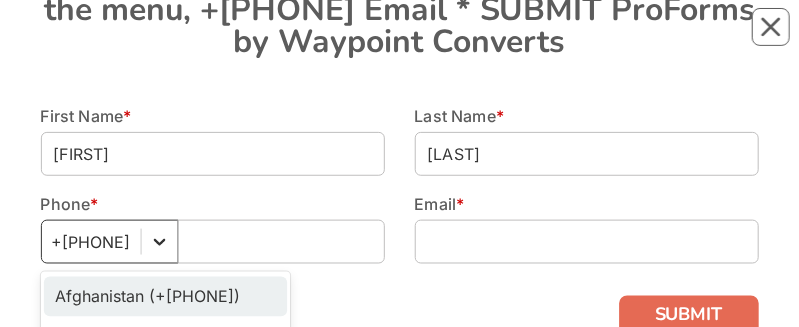 scroll, scrollTop: 234, scrollLeft: 0, axis: vertical 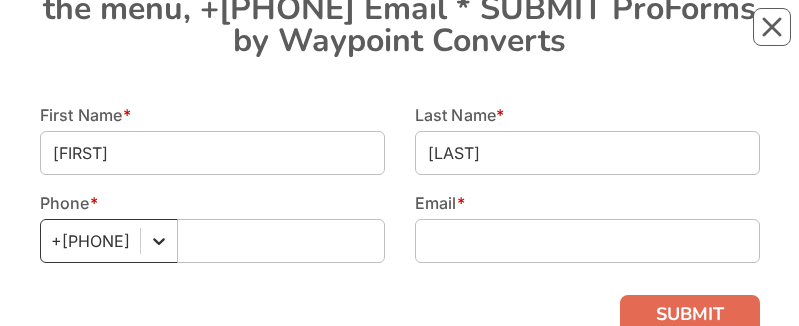 click at bounding box center [159, 241] 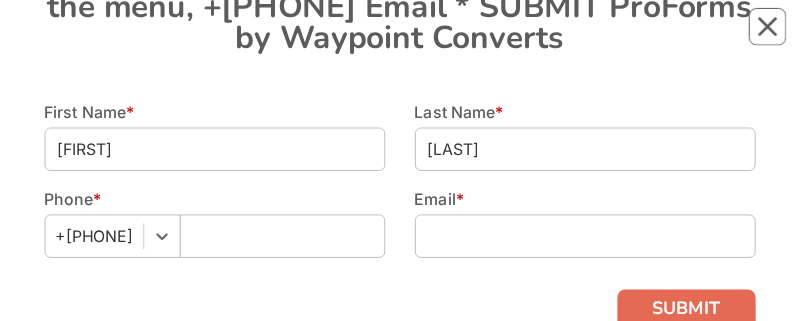 scroll, scrollTop: 239, scrollLeft: 0, axis: vertical 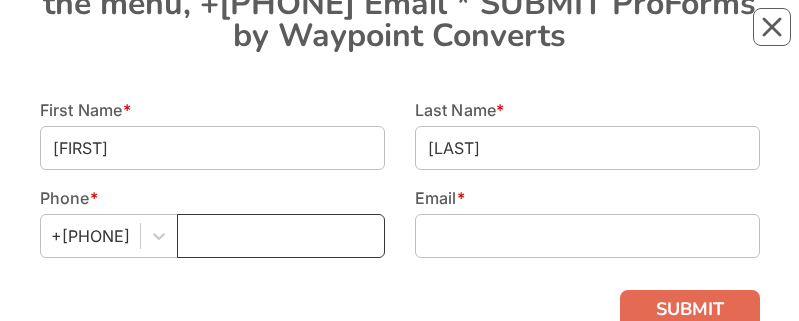 click at bounding box center (281, 236) 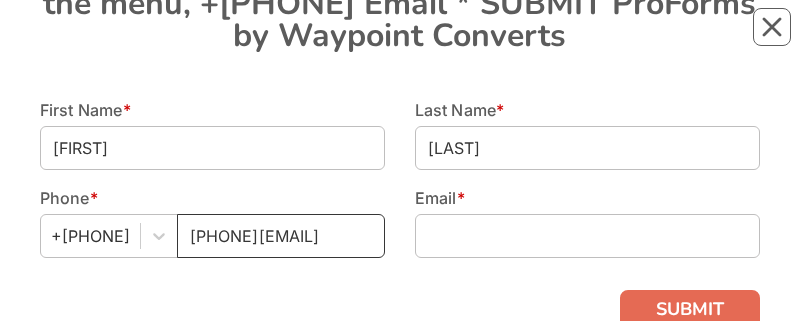 click on "[PHONE][EMAIL]" at bounding box center (281, 236) 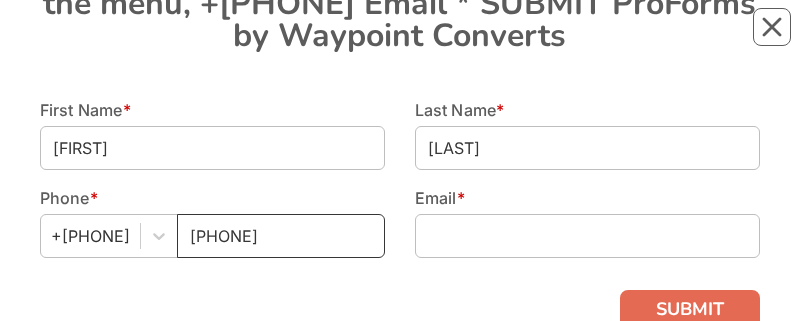 type on "[PHONE]" 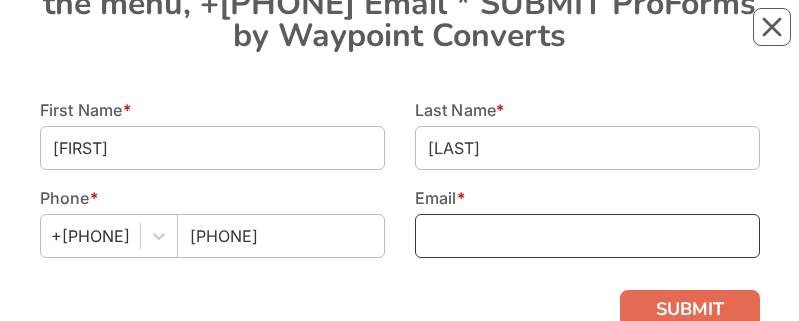 click at bounding box center [212, 148] 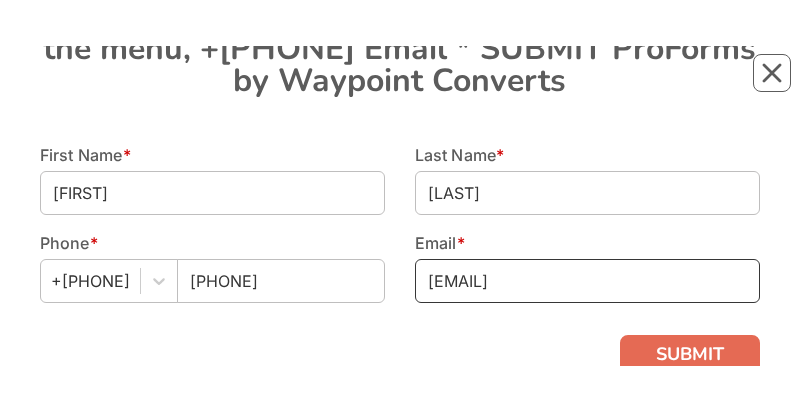 scroll, scrollTop: 0, scrollLeft: 0, axis: both 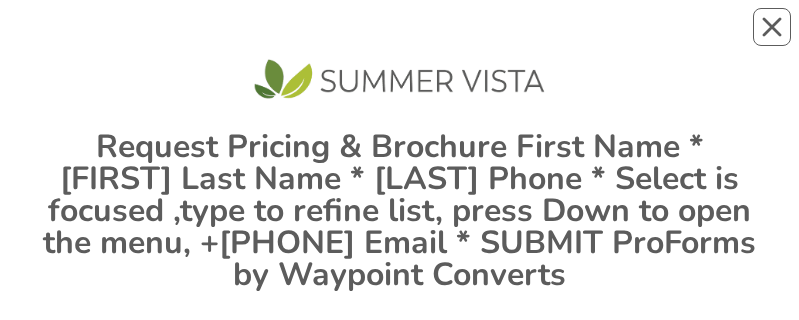 type on "[EMAIL]" 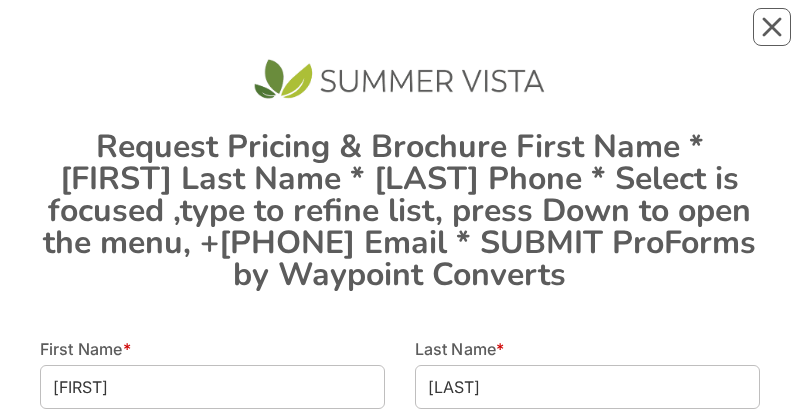 drag, startPoint x: 570, startPoint y: 124, endPoint x: 570, endPoint y: 169, distance: 45 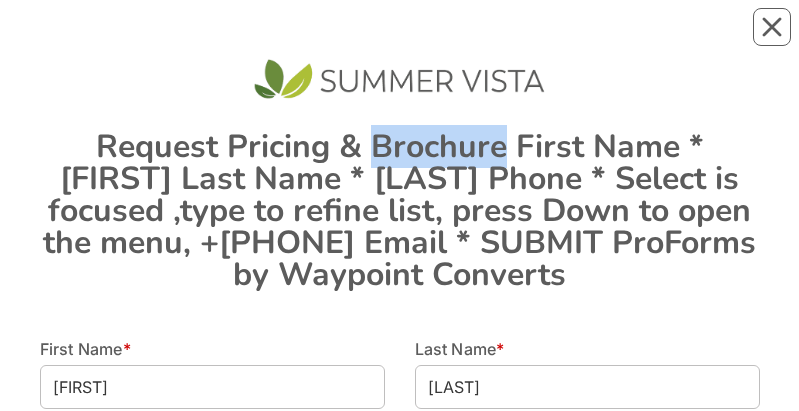 click on "Request Pricing & Brochure
First Name * [FIRST] Last Name * [LAST] Phone * Select is focused ,type to refine list, press Down to open the menu, +[PHONE] Email * SUBMIT
ProForms by Waypoint Converts" at bounding box center (400, 186) 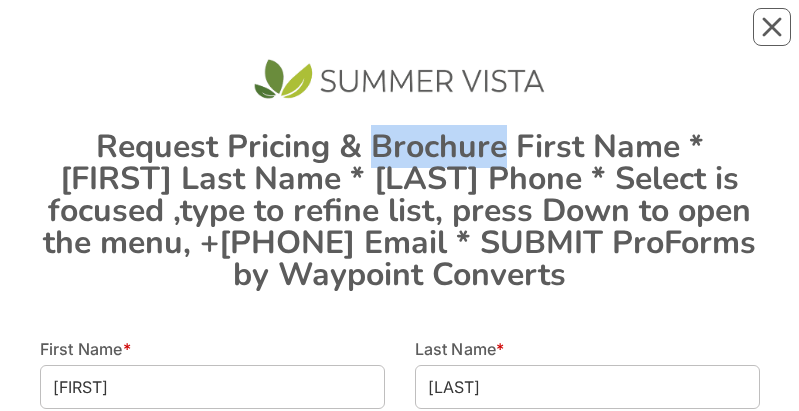 click on "Request Pricing & Brochure
First Name * [FIRST] Last Name * [LAST] Phone * Select is focused ,type to refine list, press Down to open the menu, +[PHONE] Email * SUBMIT
ProForms by Waypoint Converts" at bounding box center [400, 211] 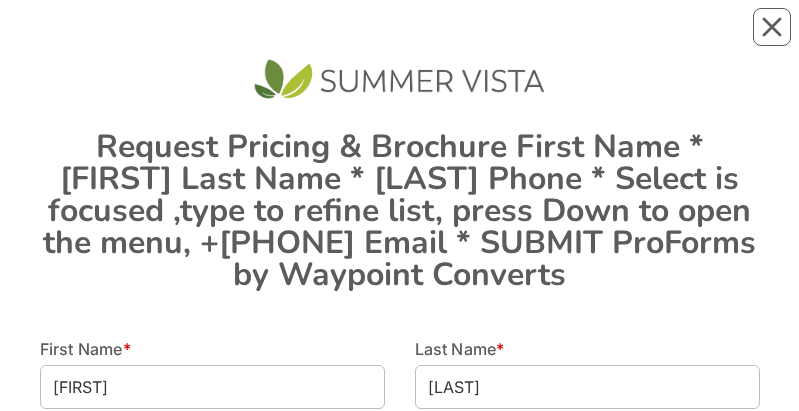 drag, startPoint x: 488, startPoint y: 121, endPoint x: 524, endPoint y: 113, distance: 36.878178 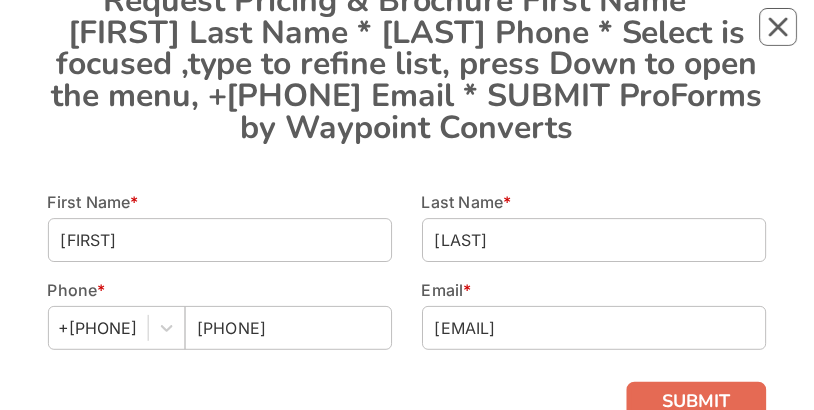 scroll, scrollTop: 150, scrollLeft: 0, axis: vertical 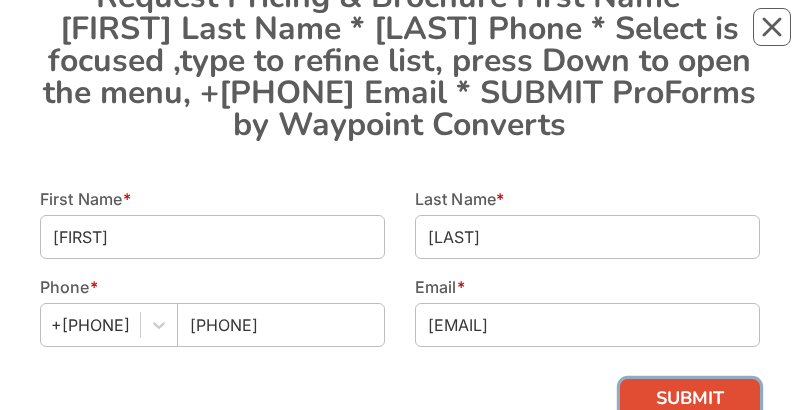 click on "SUBMIT" at bounding box center (690, 399) 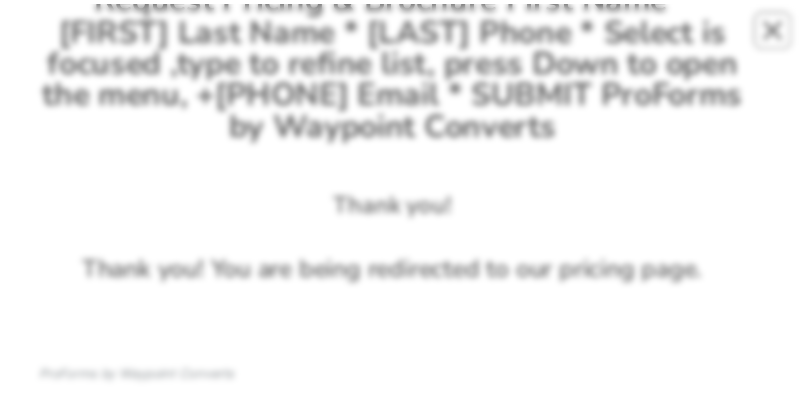 scroll, scrollTop: 0, scrollLeft: 0, axis: both 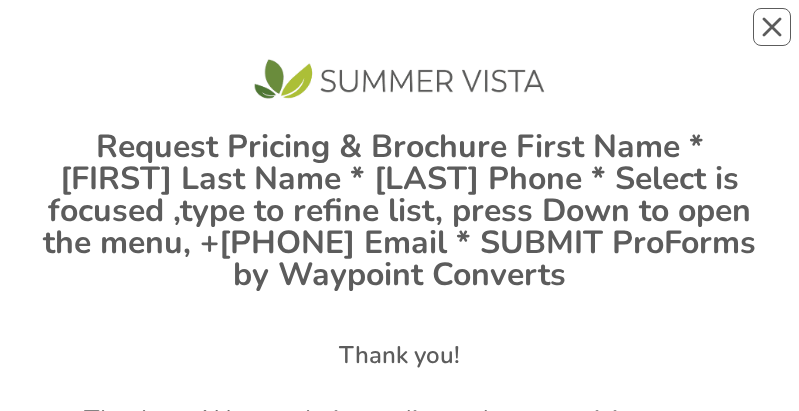click on "Thank you! Thank you! You are being redirected to our pricing page." at bounding box center (400, 501) 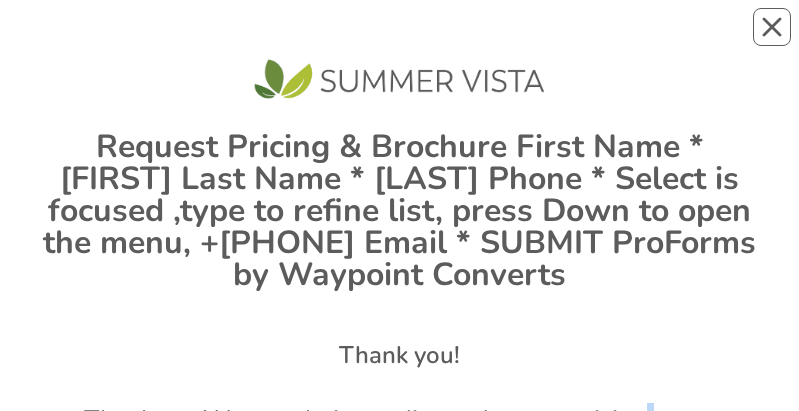 click on "Thank you! Thank you! You are being redirected to our pricing page." at bounding box center (400, 501) 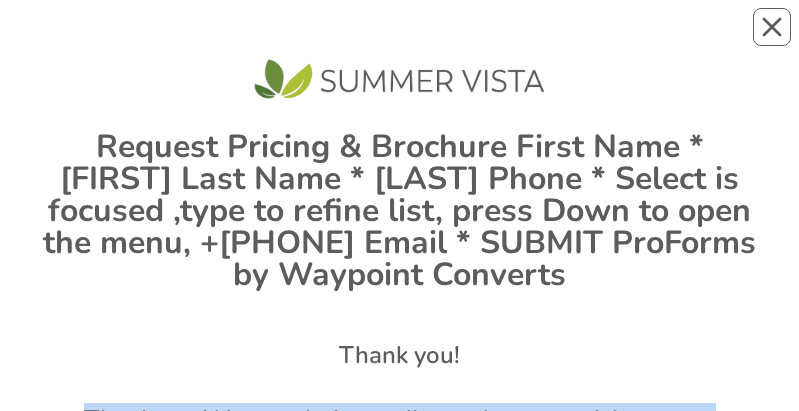 click on "Thank you! Thank you! You are being redirected to our pricing page." at bounding box center (400, 501) 